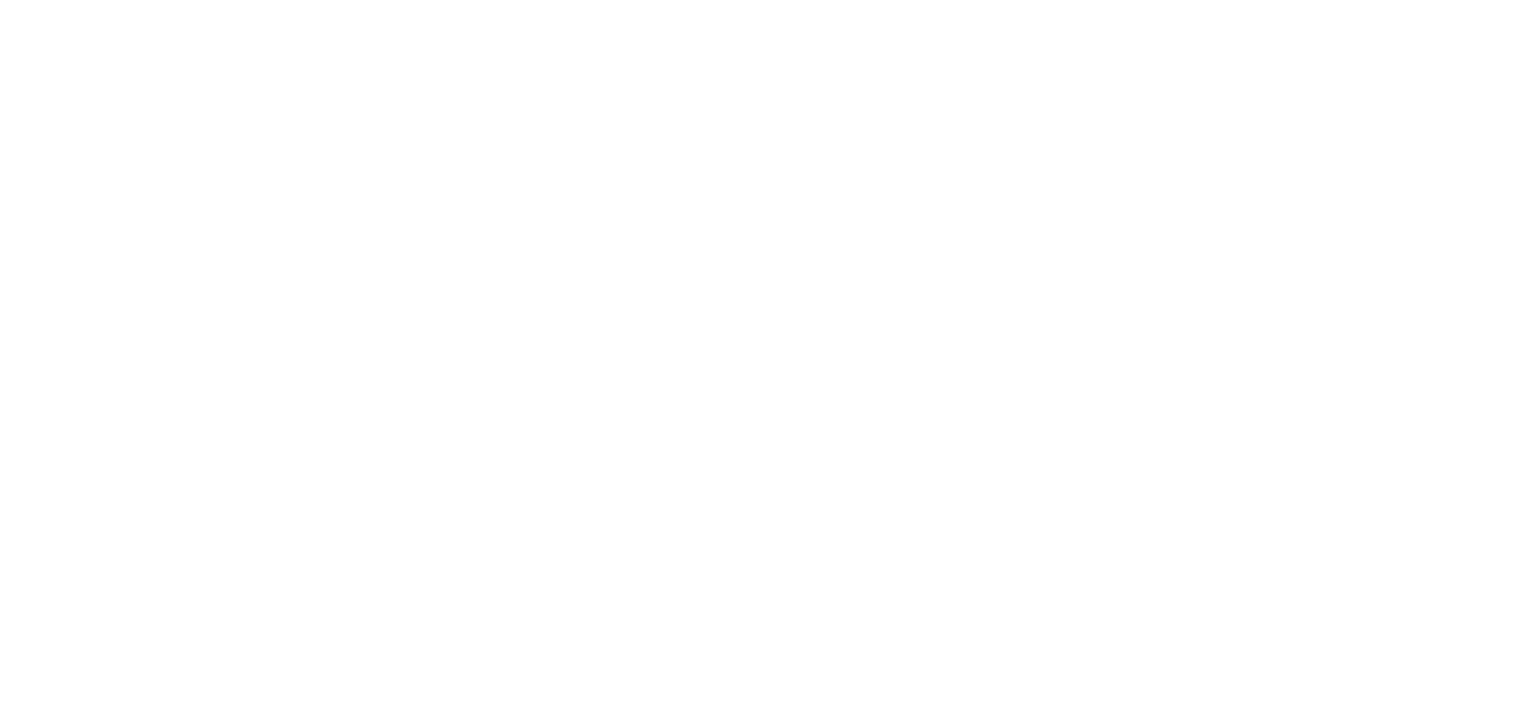 scroll, scrollTop: 0, scrollLeft: 0, axis: both 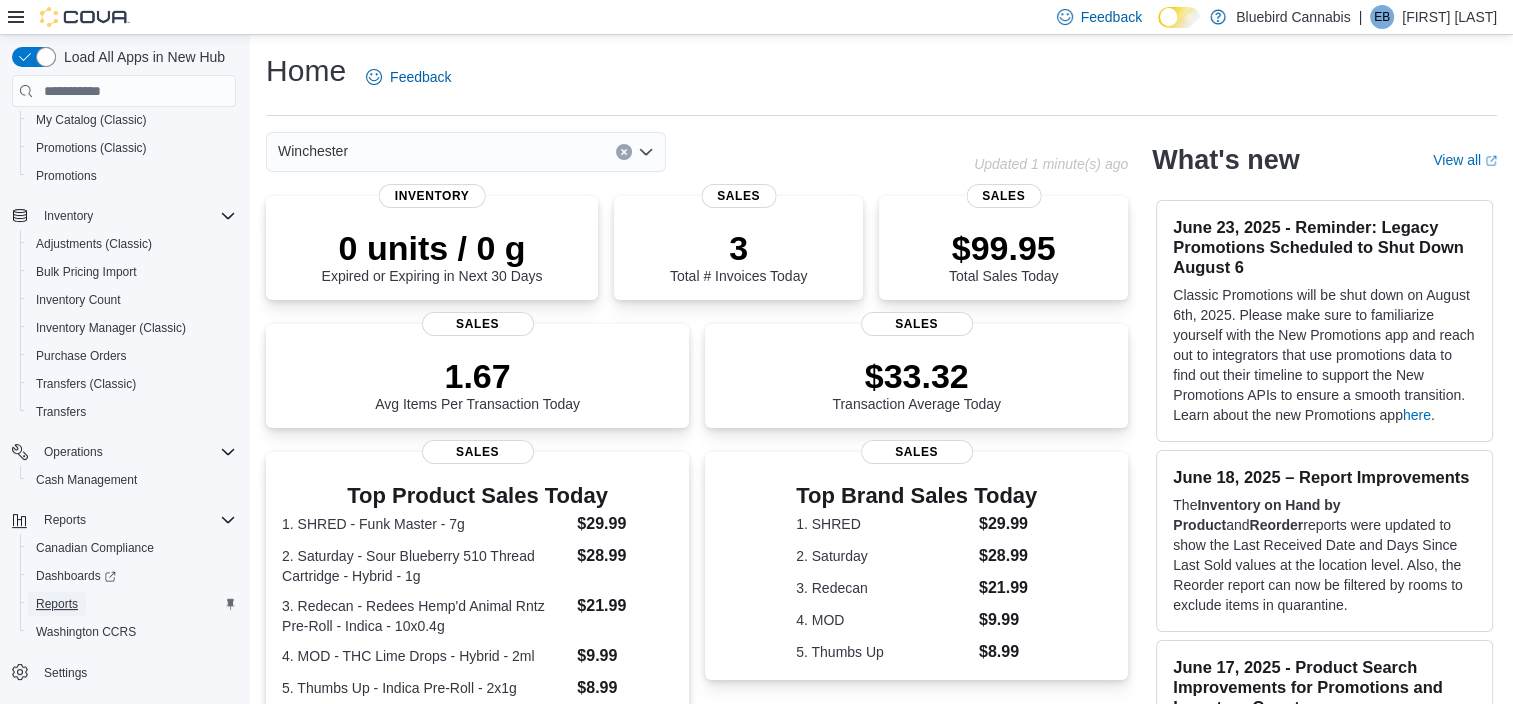 click on "Reports" at bounding box center [57, 604] 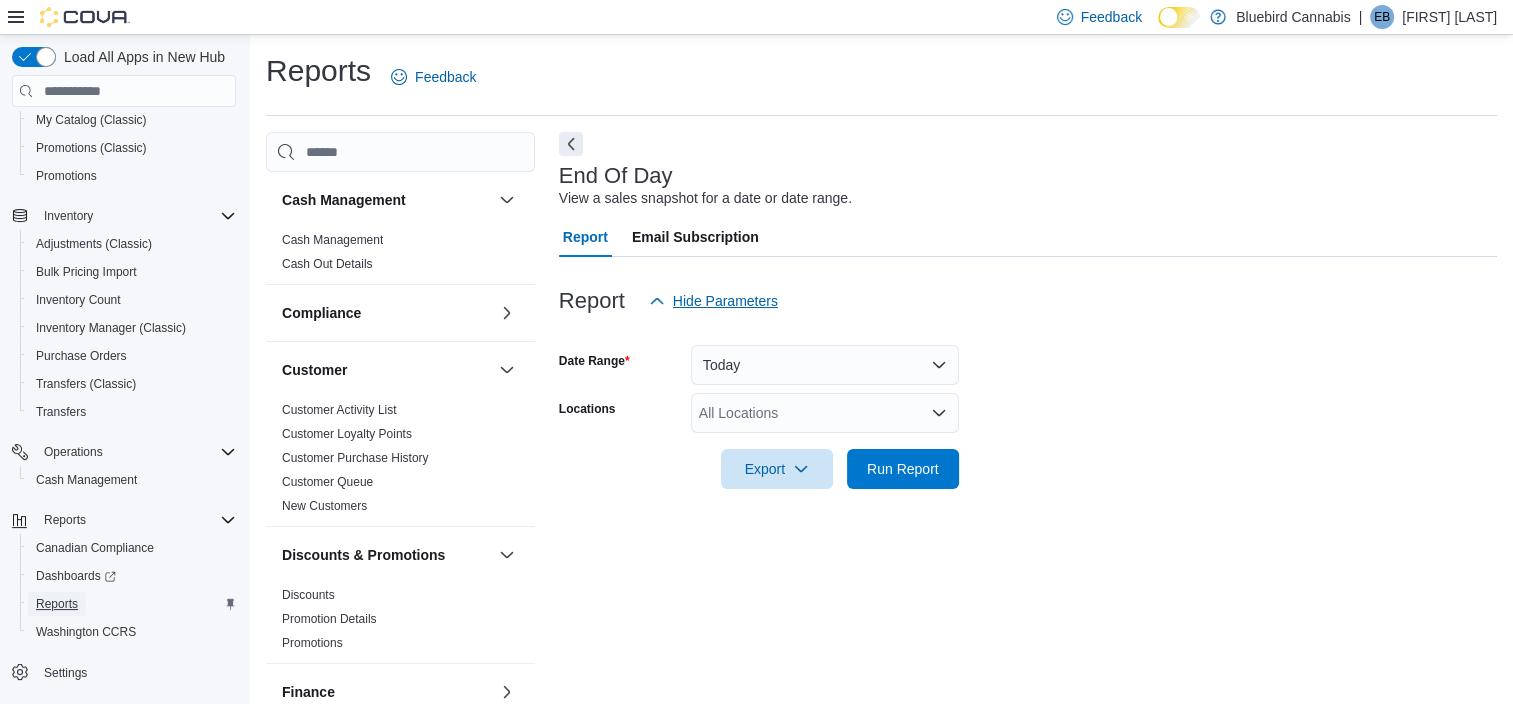 scroll, scrollTop: 12, scrollLeft: 0, axis: vertical 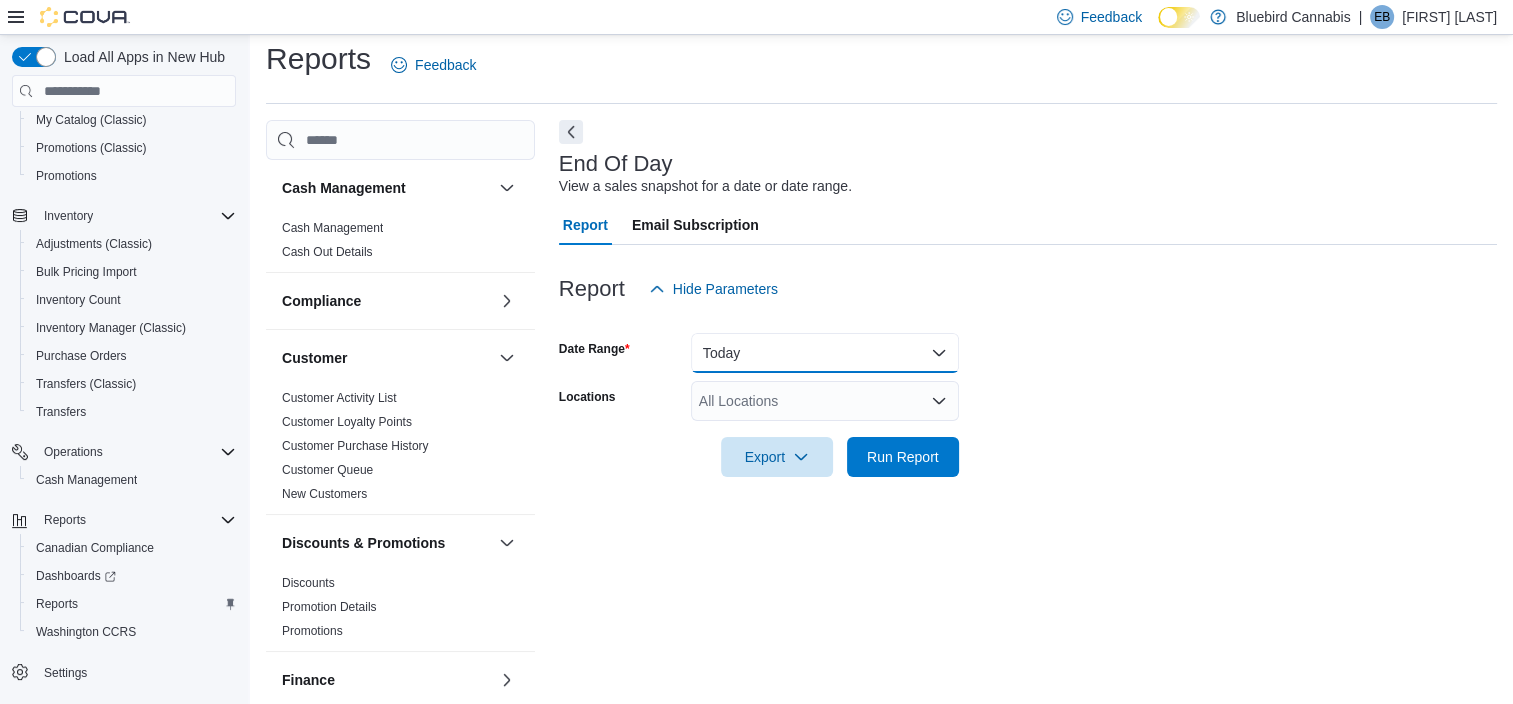 click on "Today" at bounding box center [825, 353] 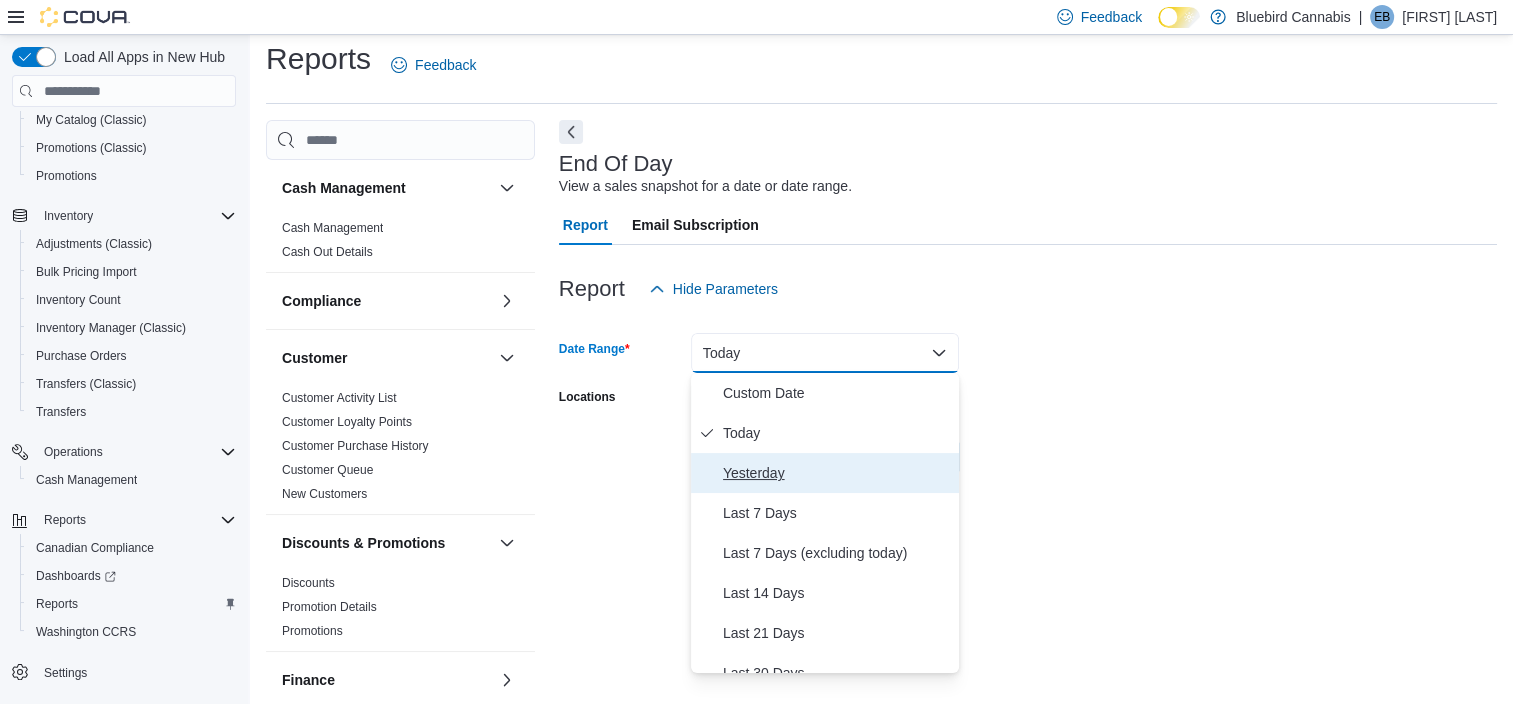 click on "Yesterday" at bounding box center (837, 473) 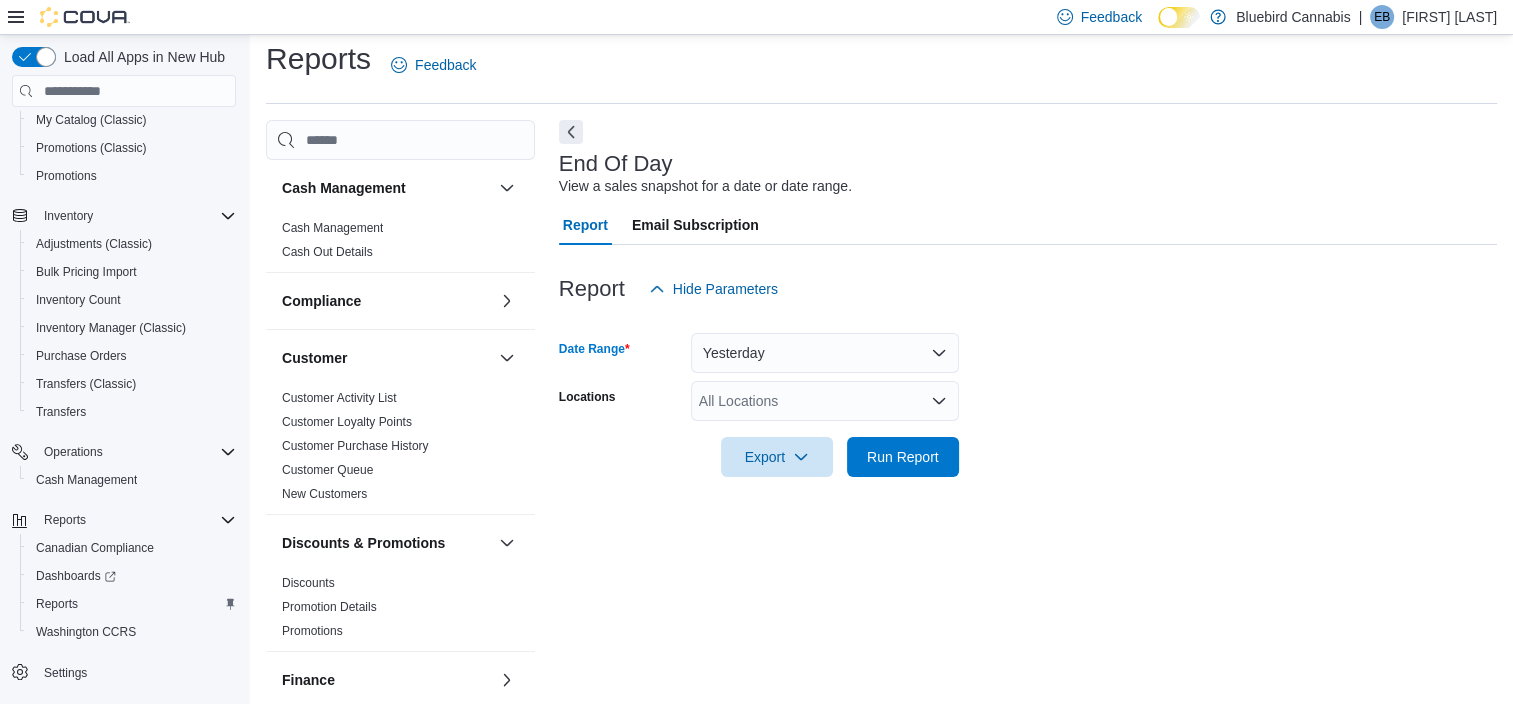 click on "All Locations" at bounding box center (825, 401) 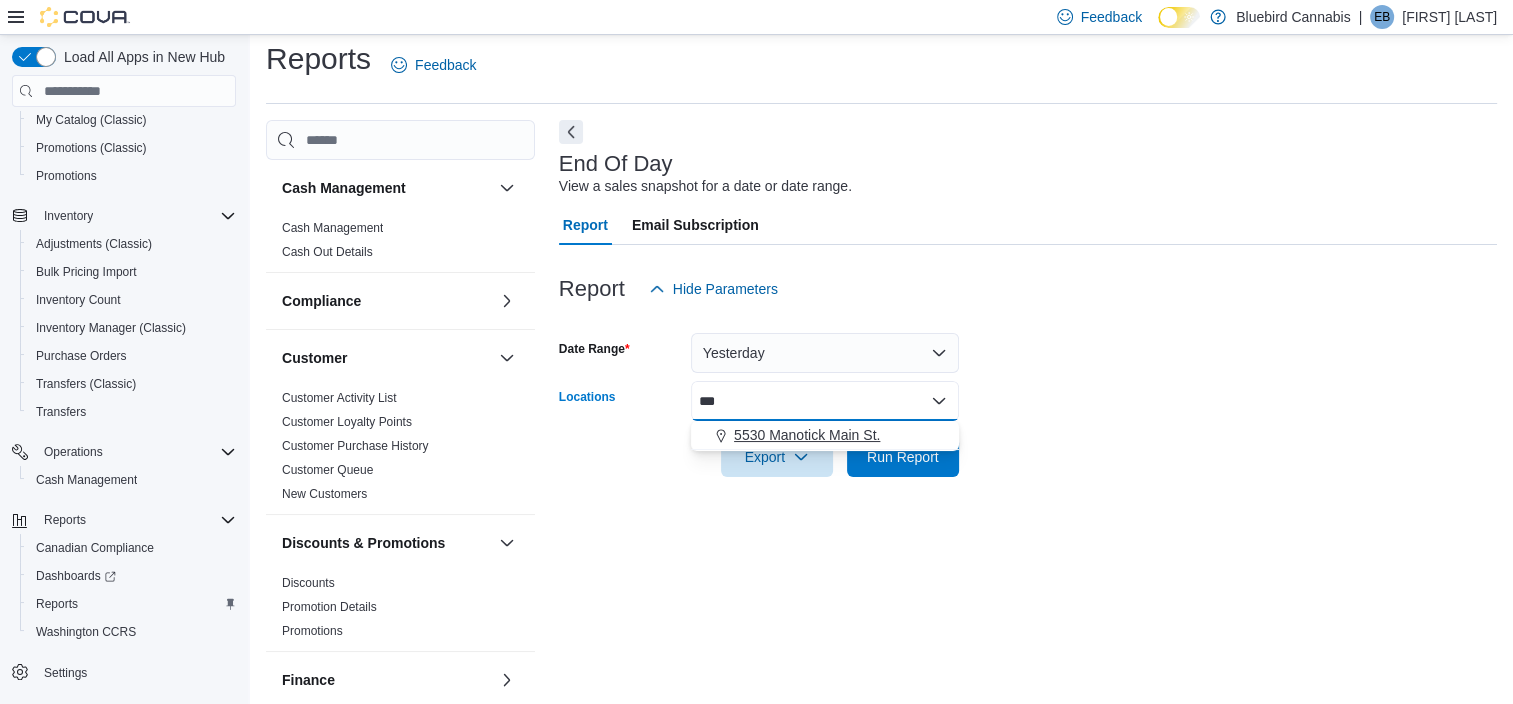 type on "***" 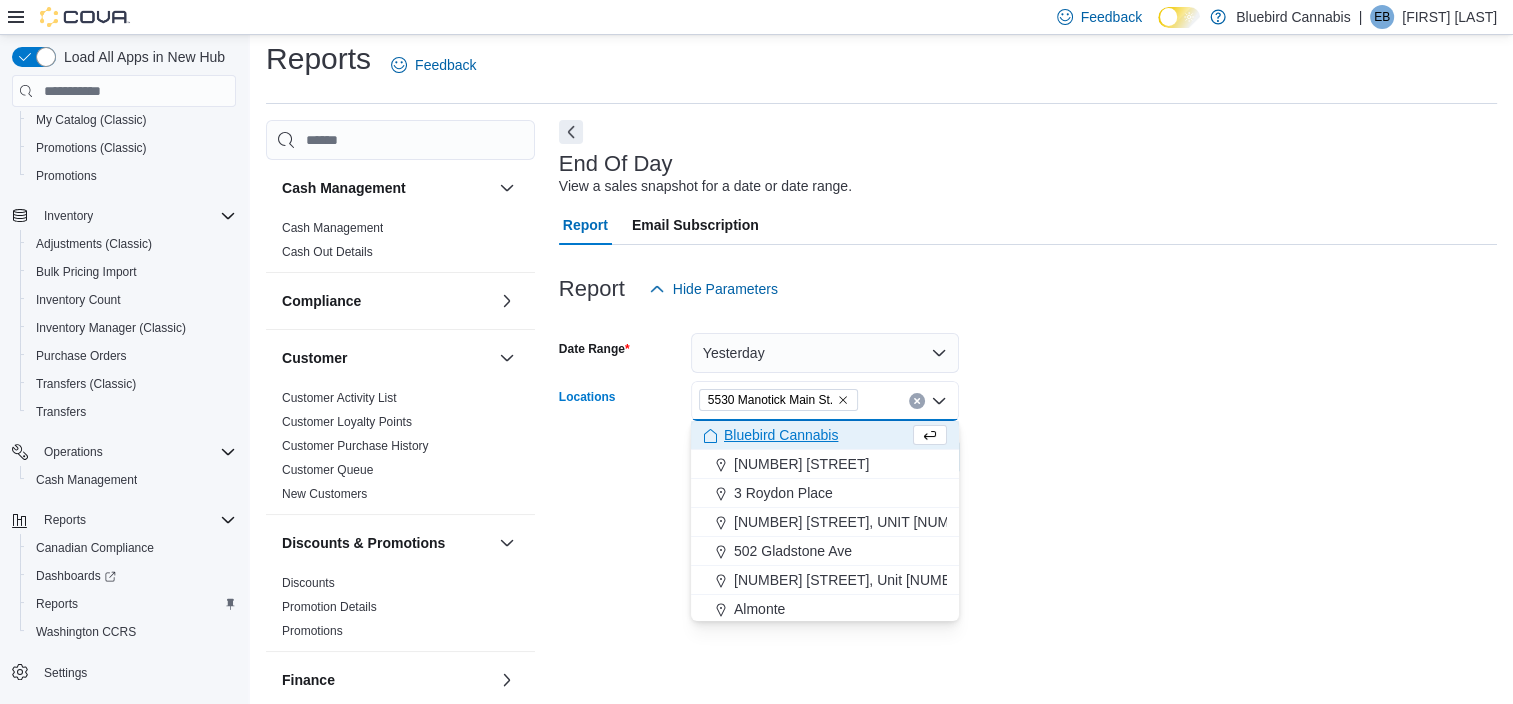 click at bounding box center [1028, 429] 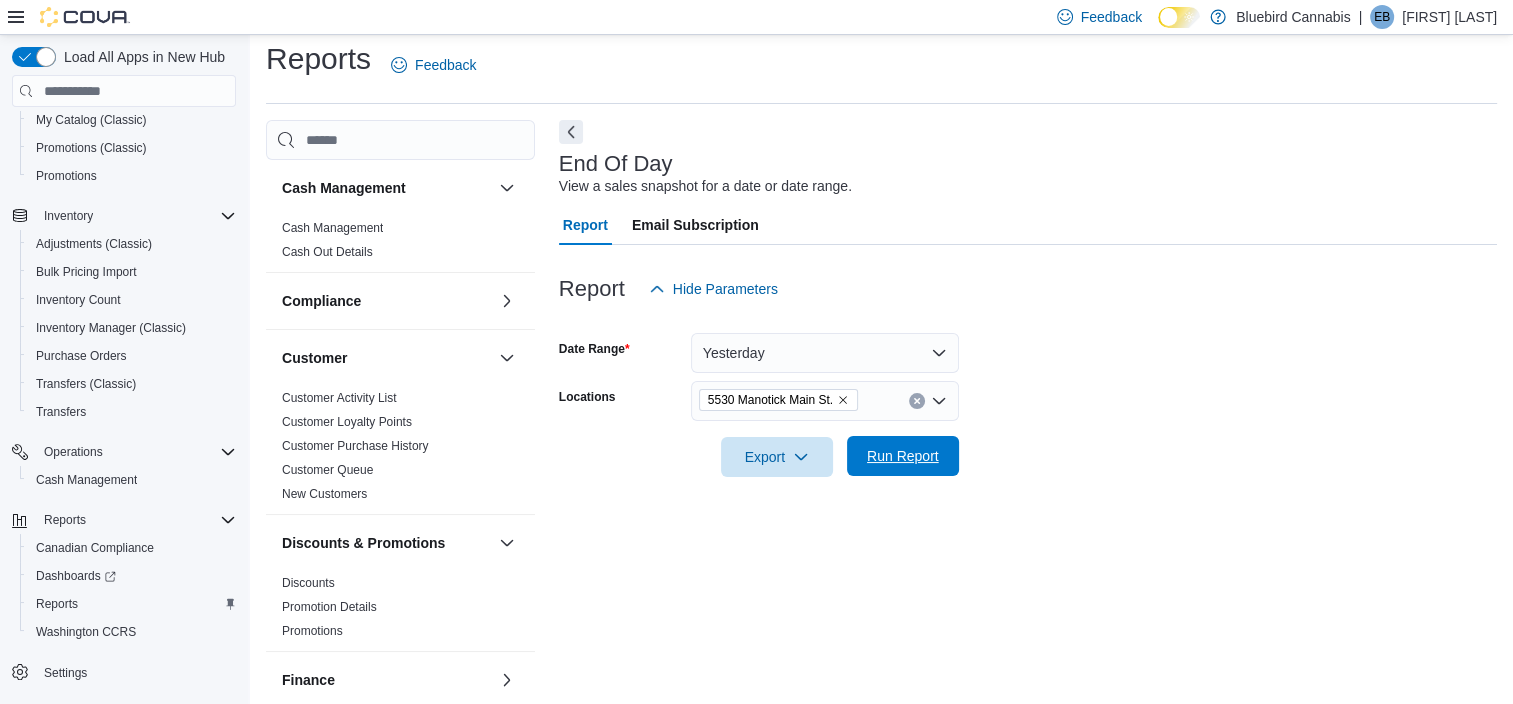 click on "Run Report" at bounding box center (903, 456) 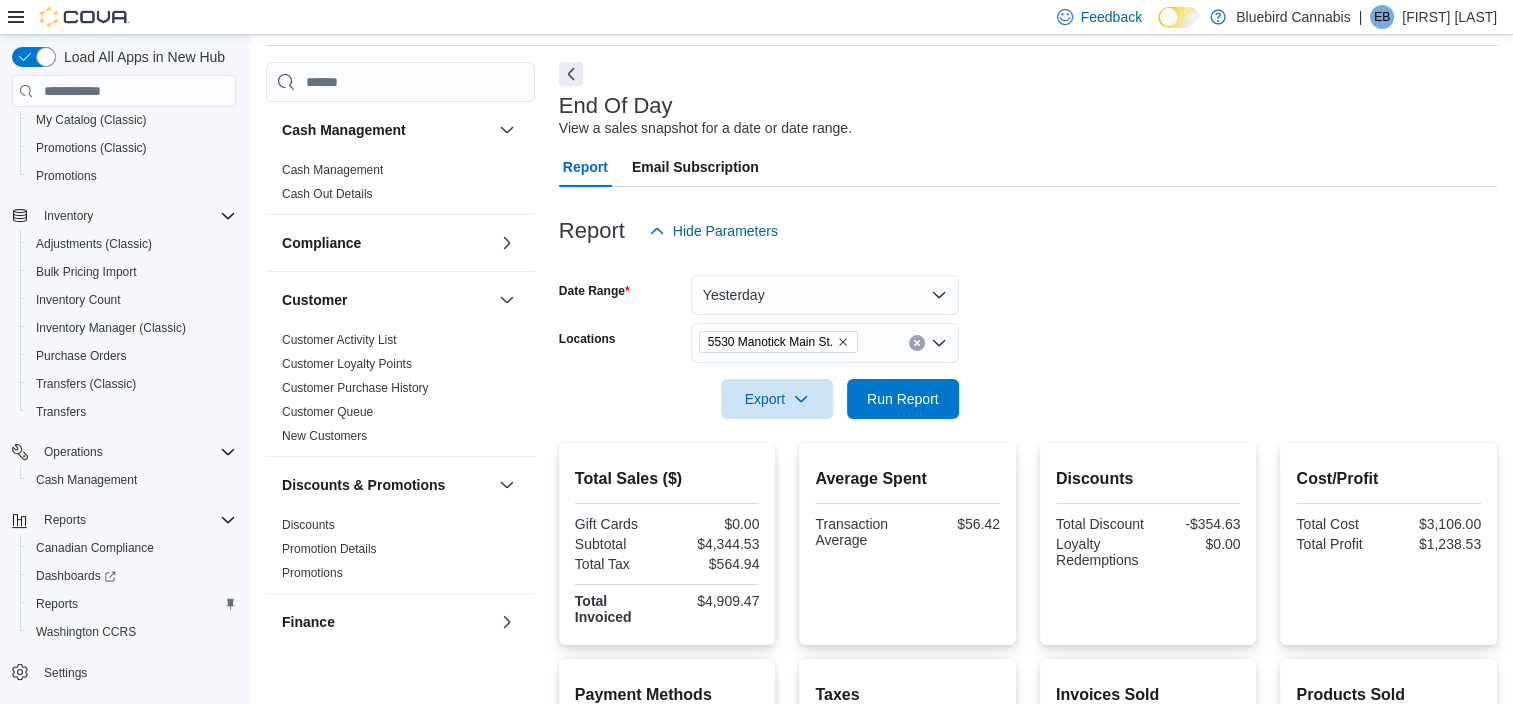 scroll, scrollTop: 10, scrollLeft: 0, axis: vertical 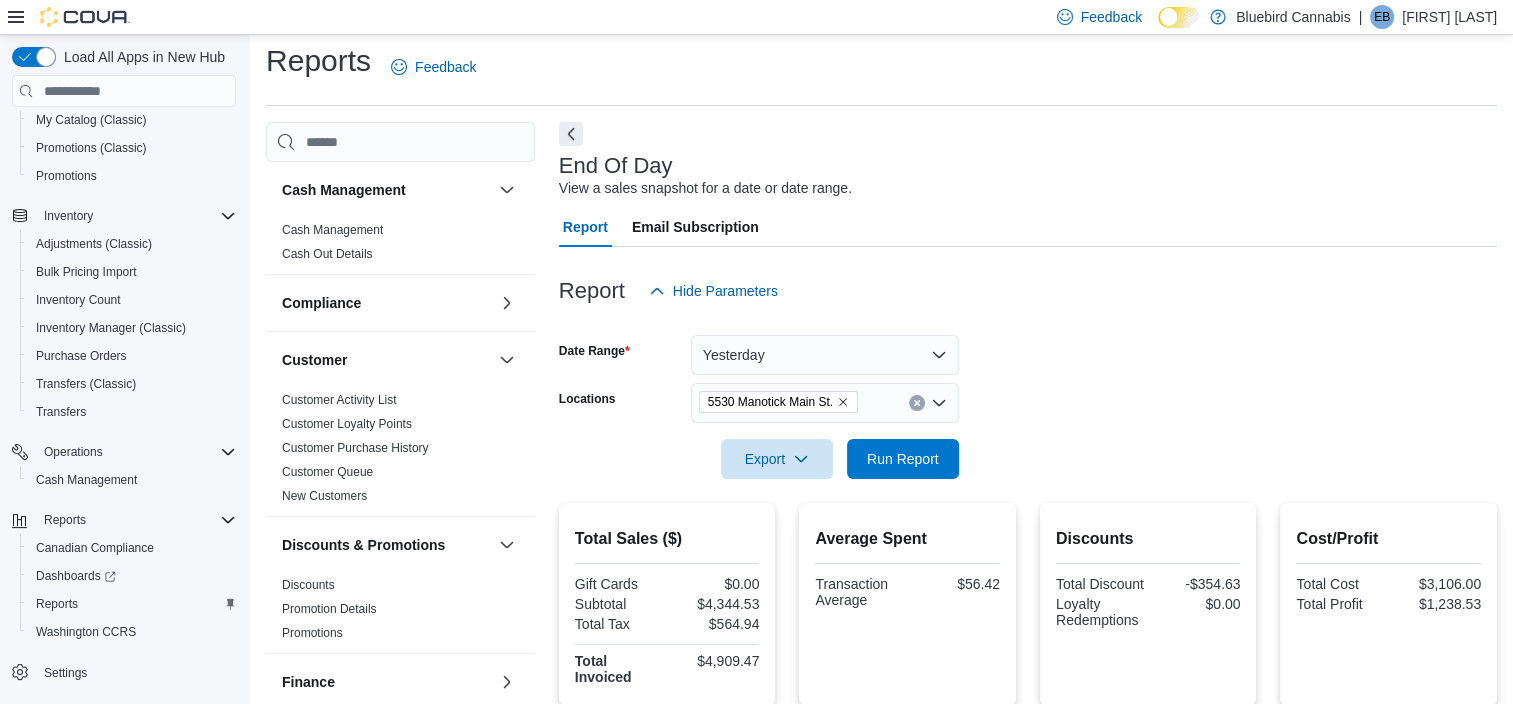 click 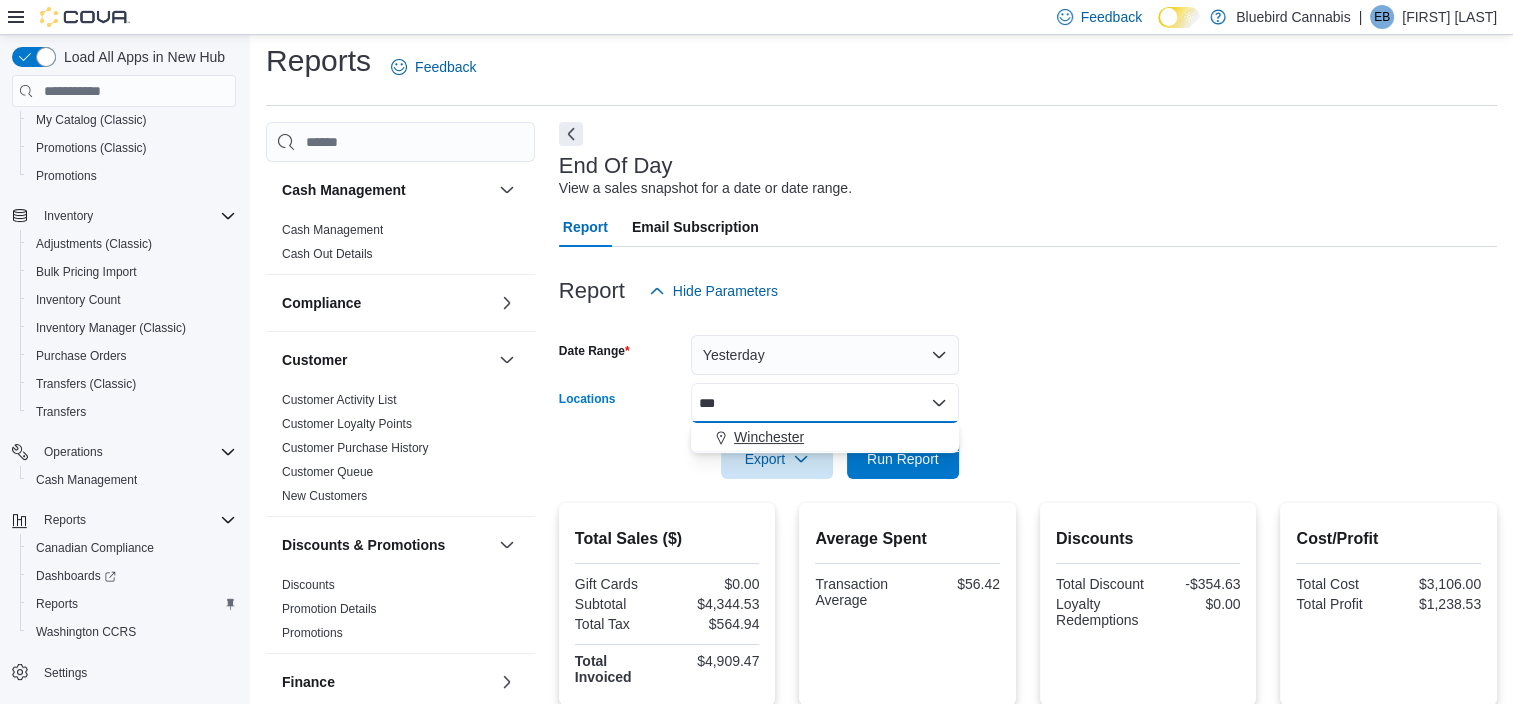 type on "***" 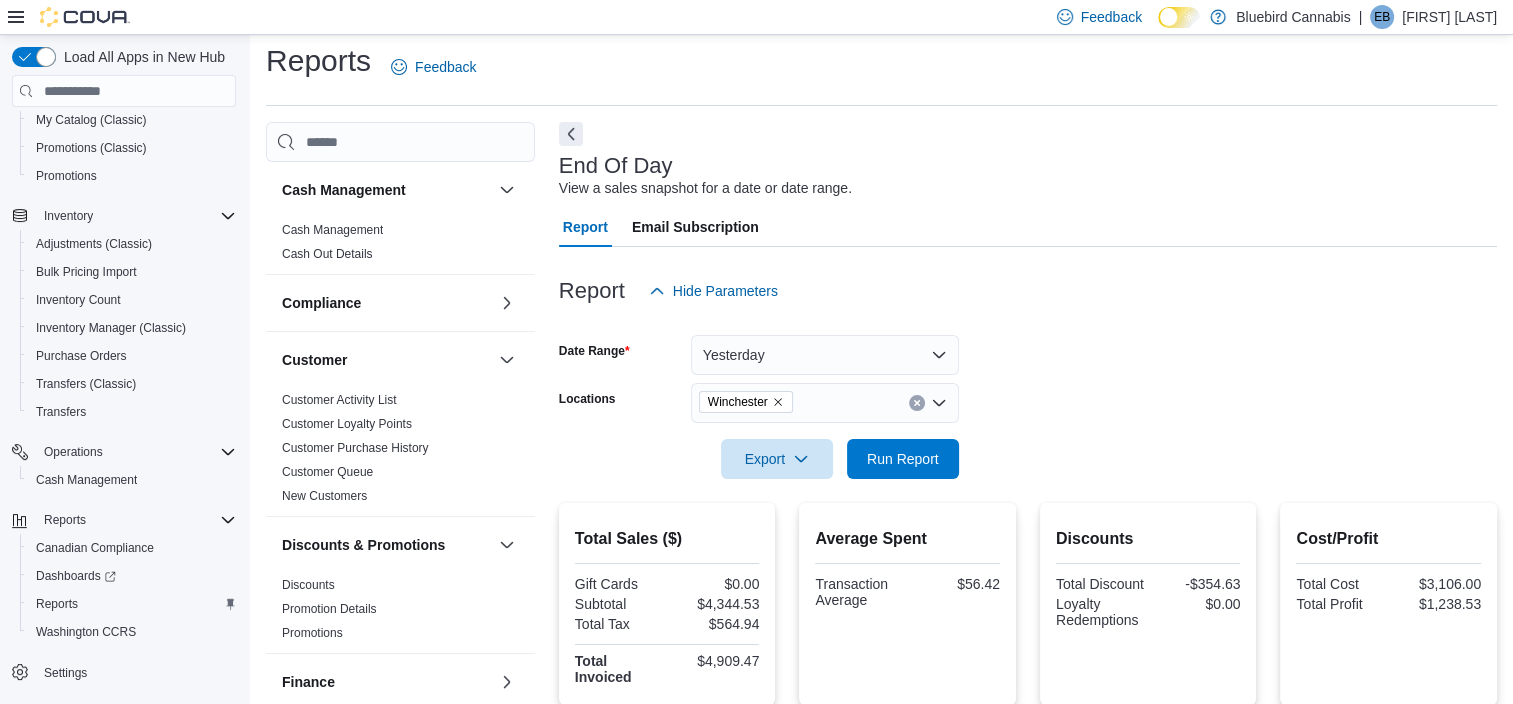 click on "Date Range Yesterday Locations [CITY] Export  Run Report" at bounding box center (1028, 395) 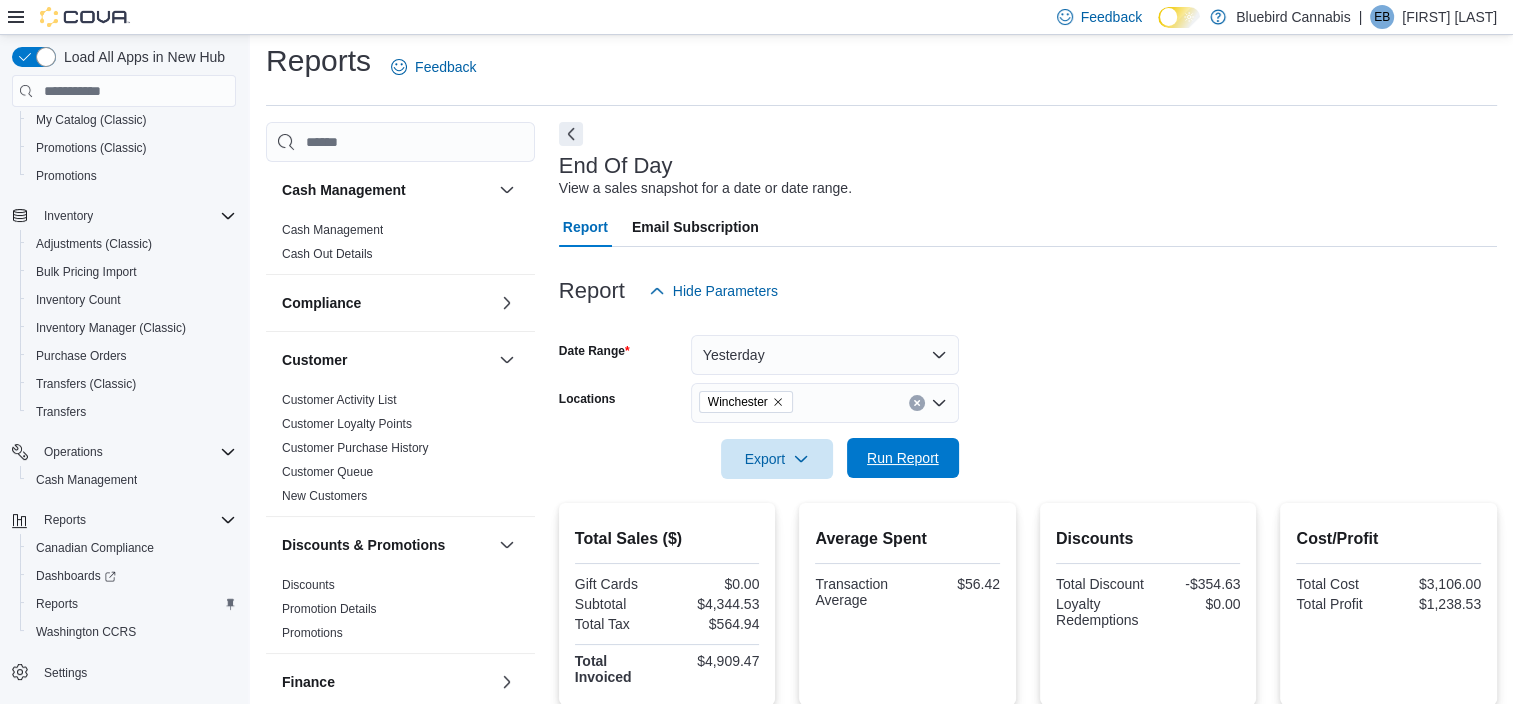 click on "Run Report" at bounding box center (903, 458) 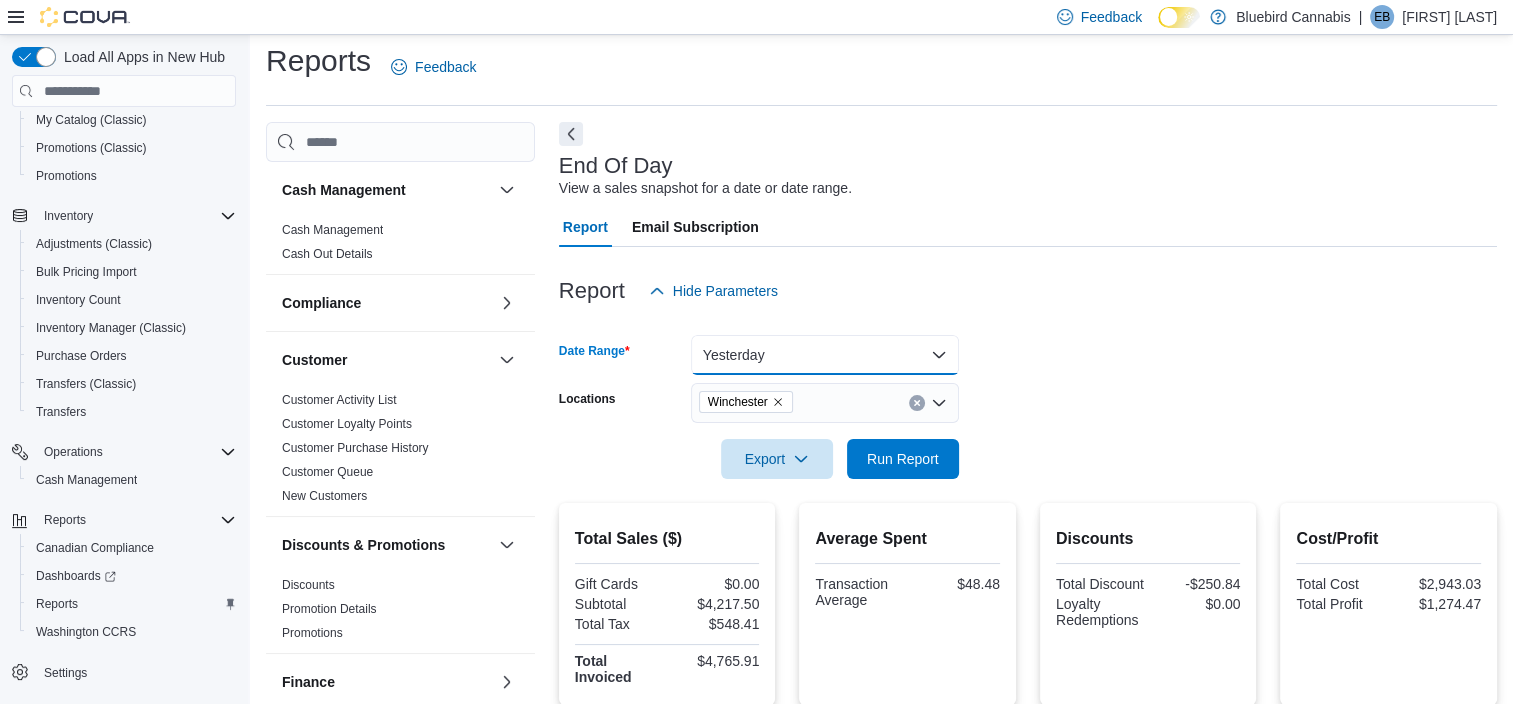 click on "Yesterday" at bounding box center (825, 355) 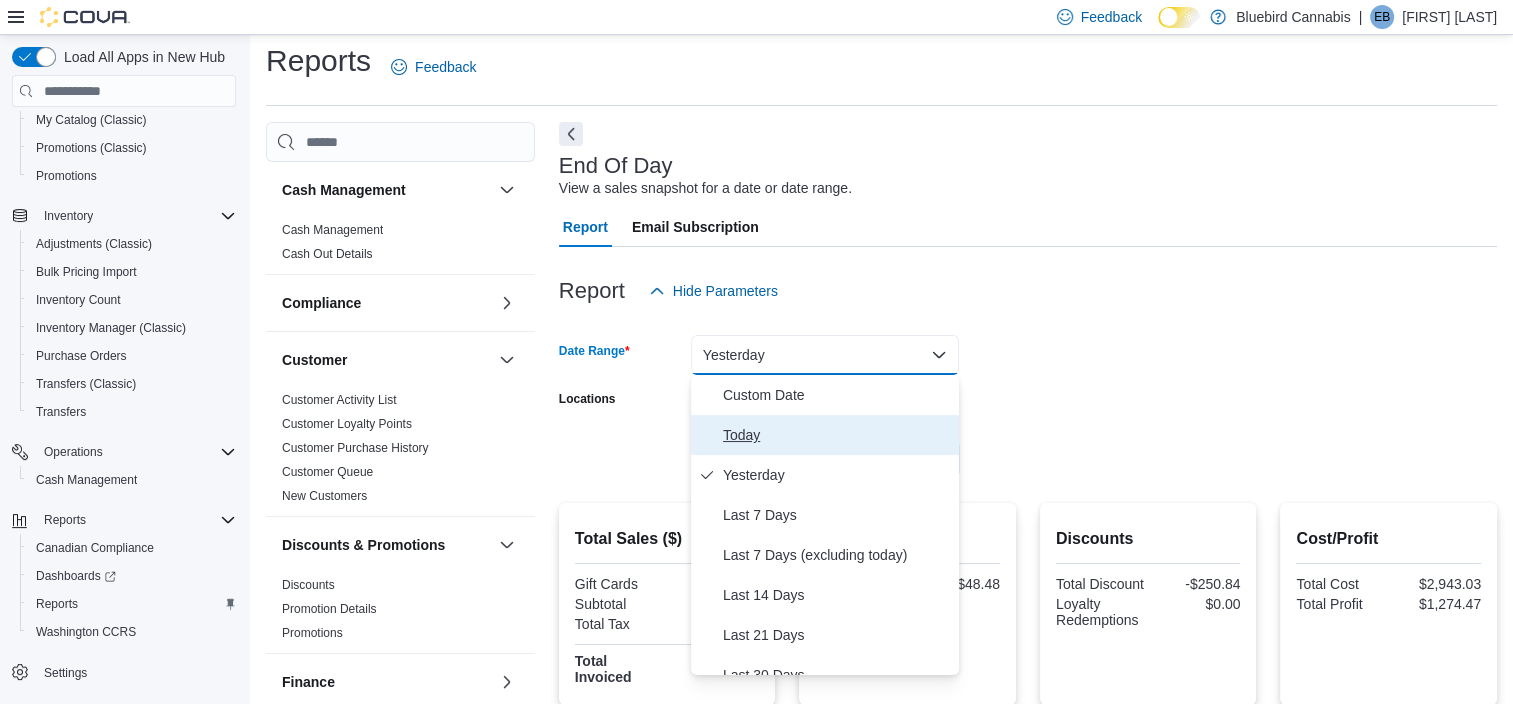 click on "Today" at bounding box center (837, 435) 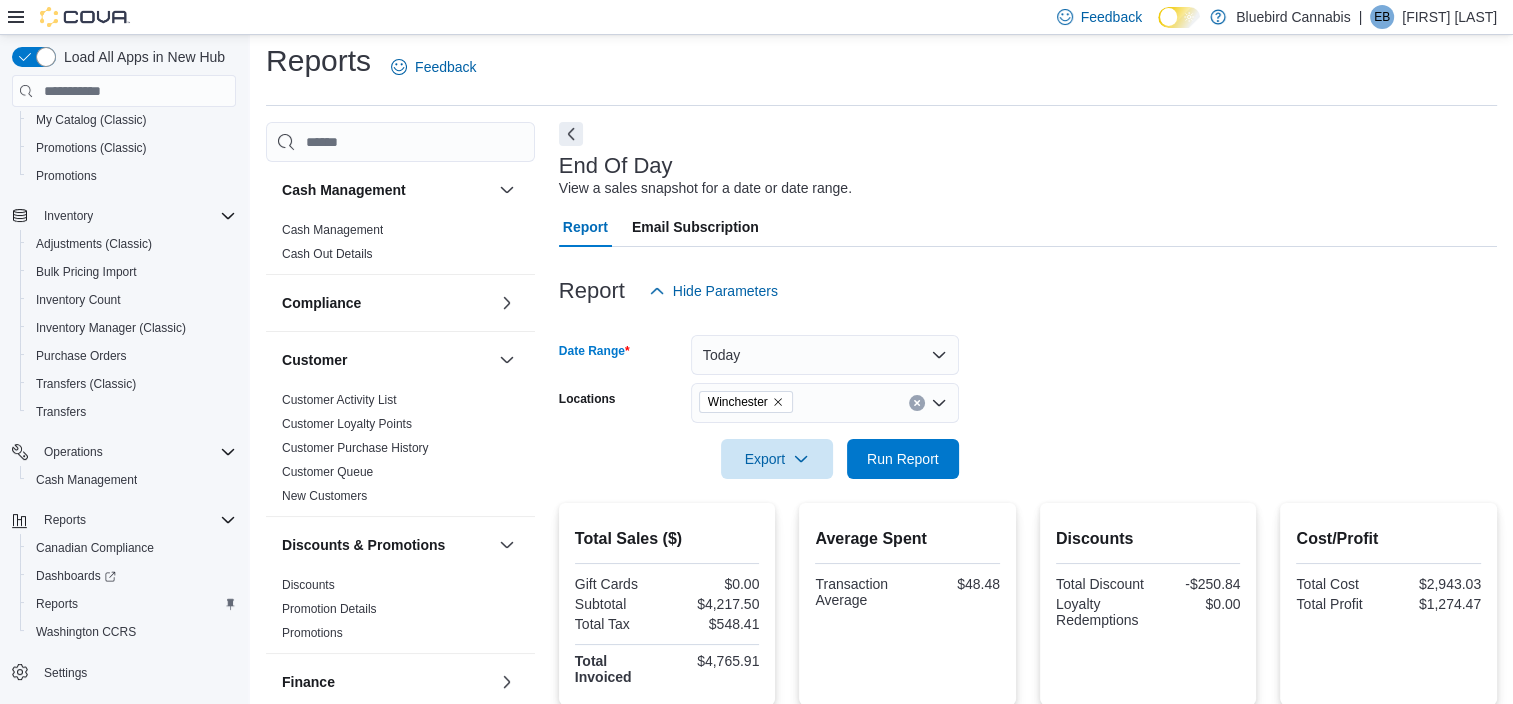 click on "Report Hide Parameters" at bounding box center (1028, 291) 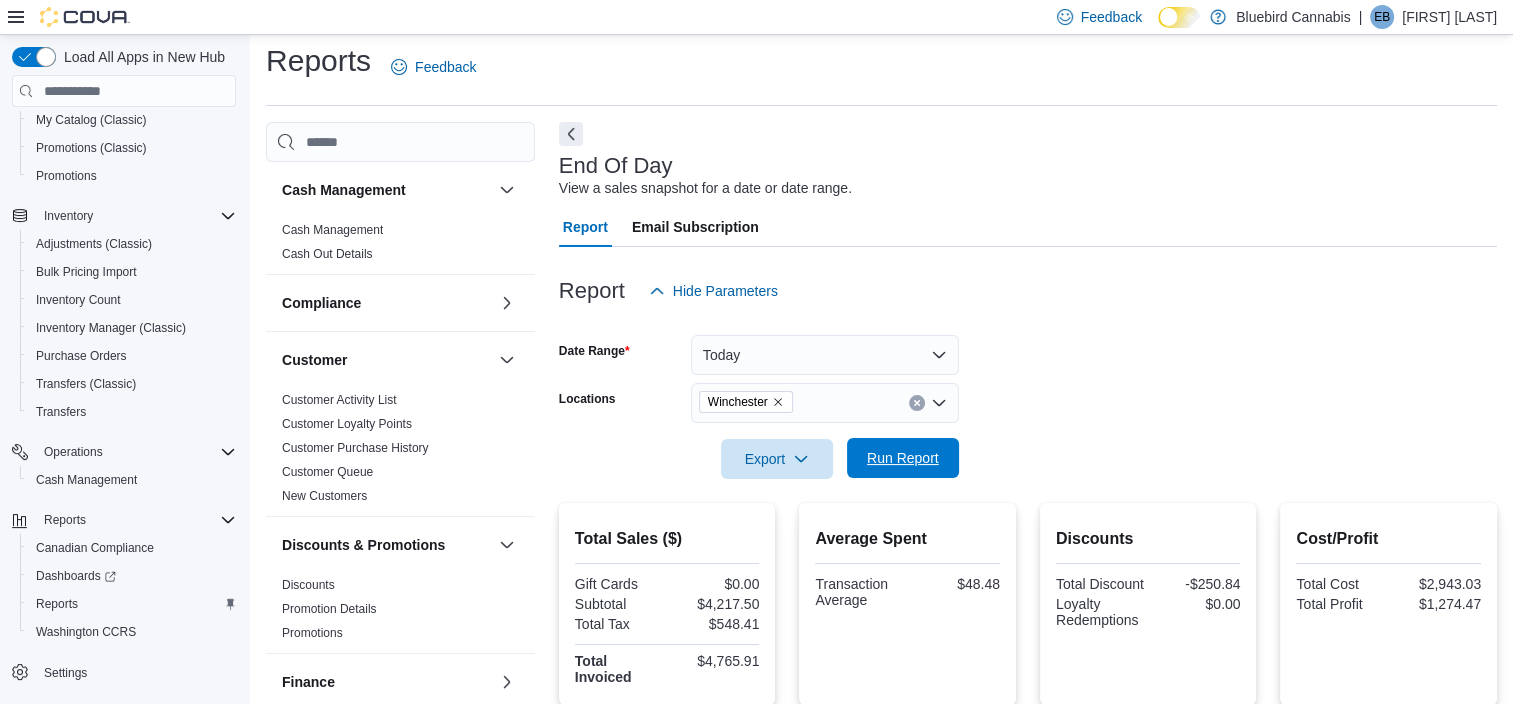 click on "Run Report" at bounding box center [903, 458] 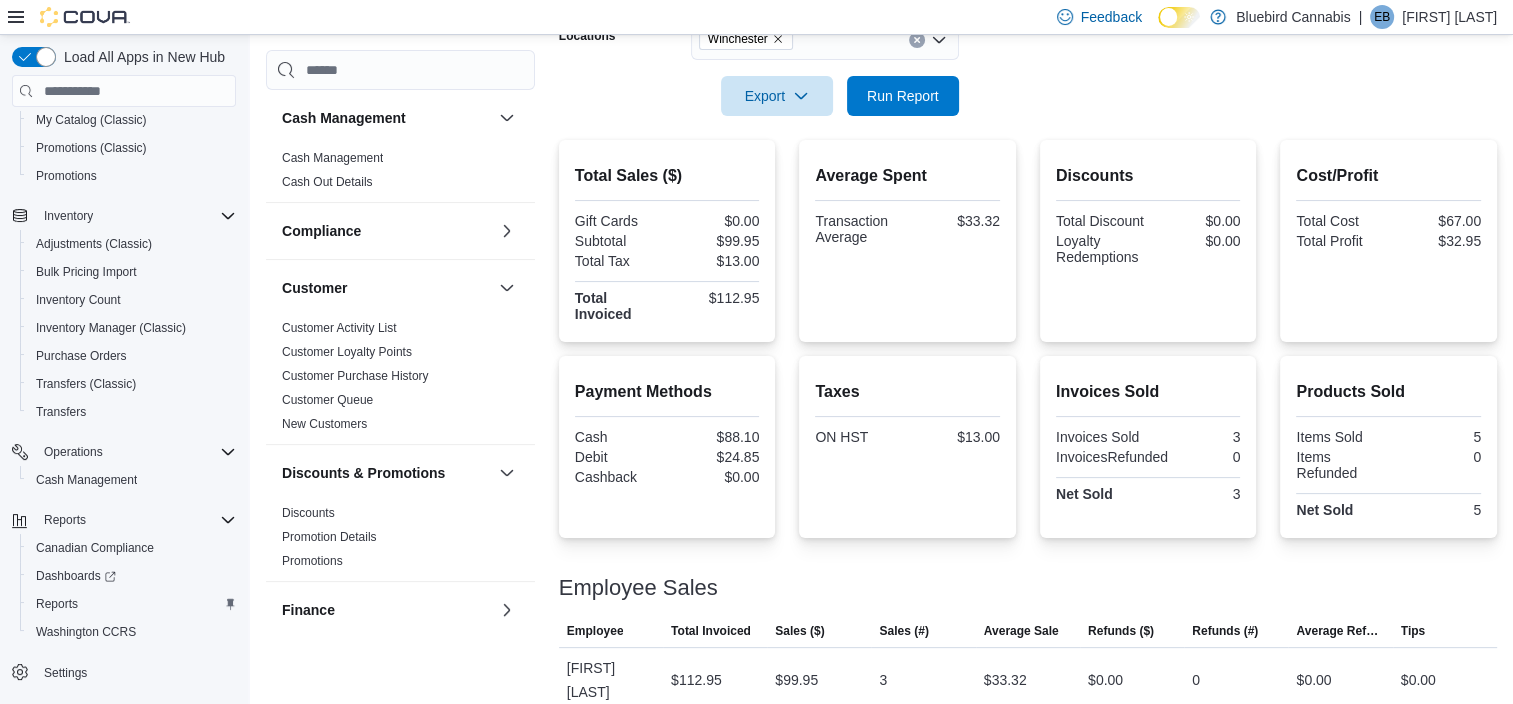 scroll, scrollTop: 0, scrollLeft: 0, axis: both 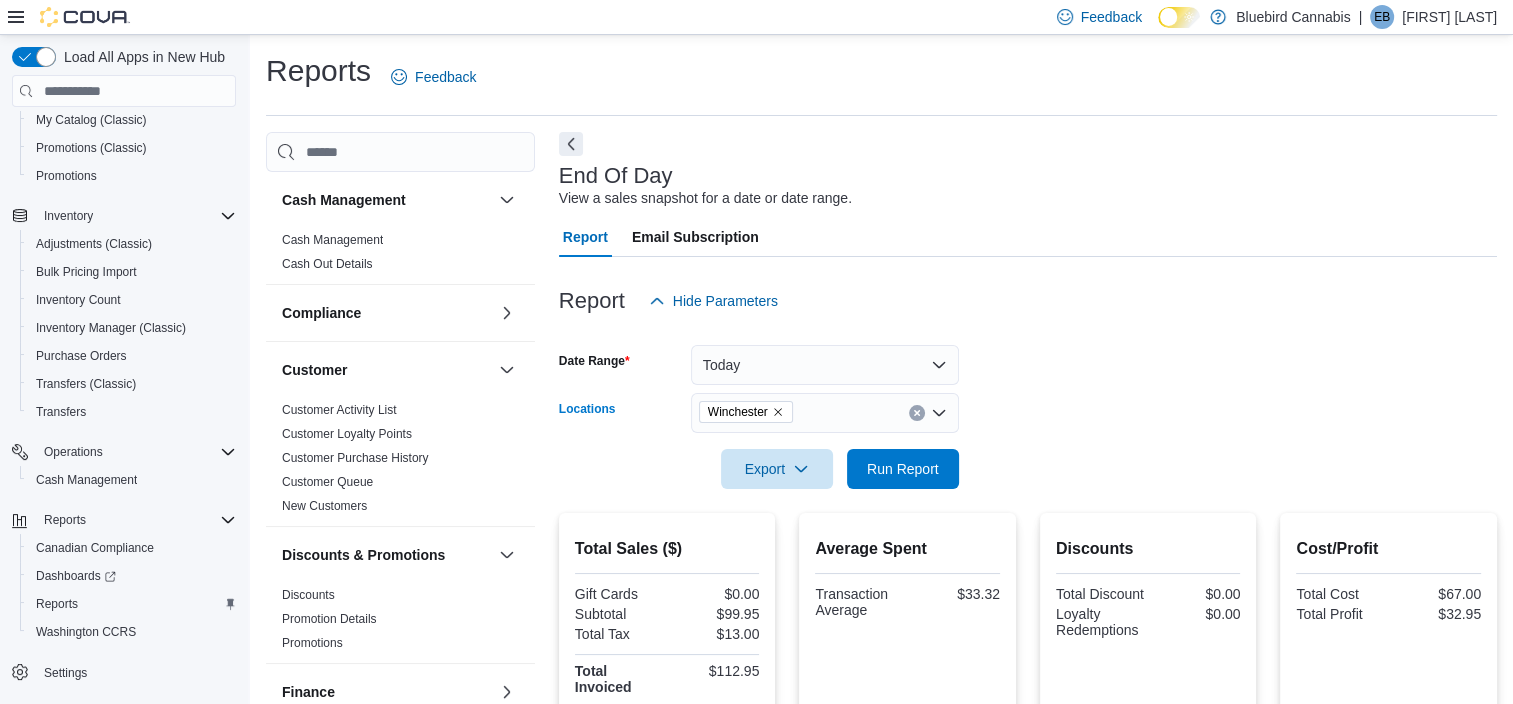 click 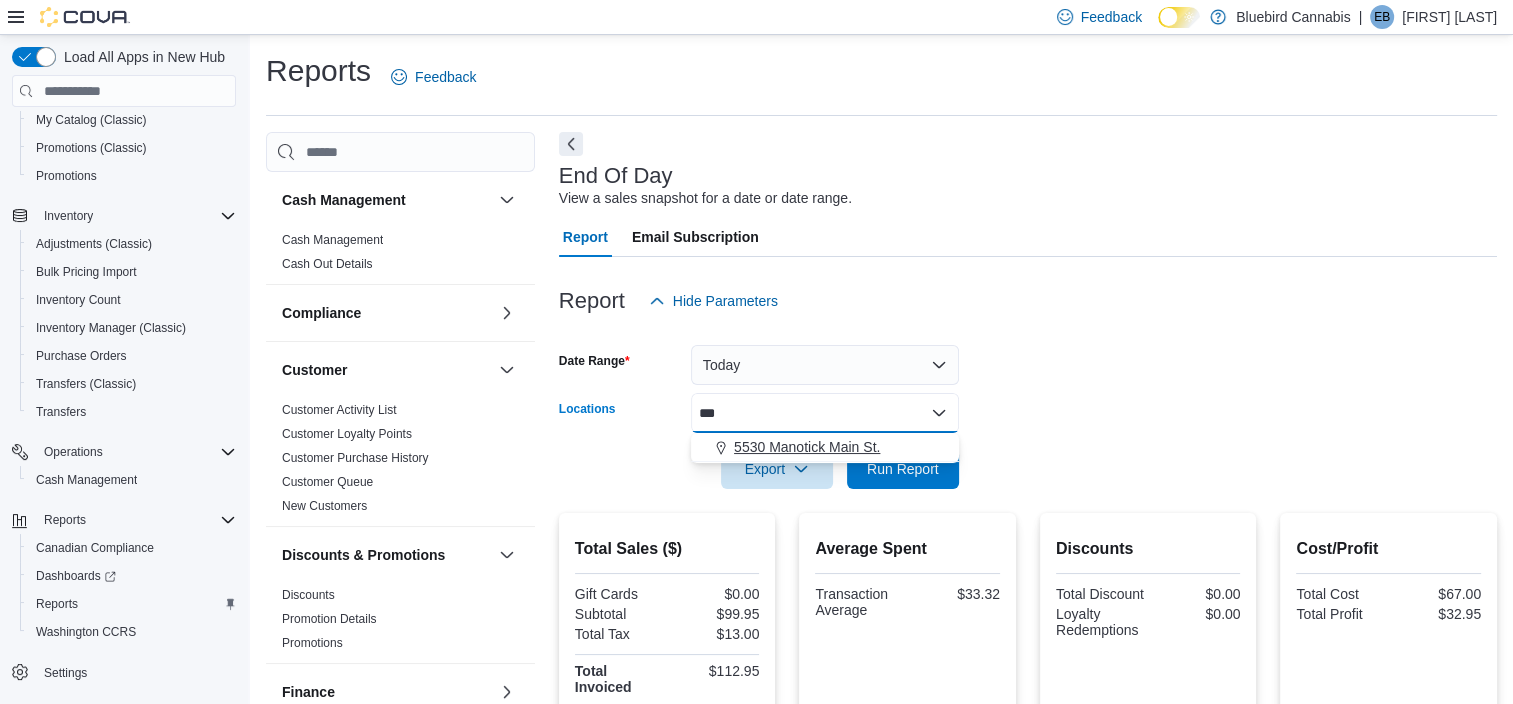 type on "***" 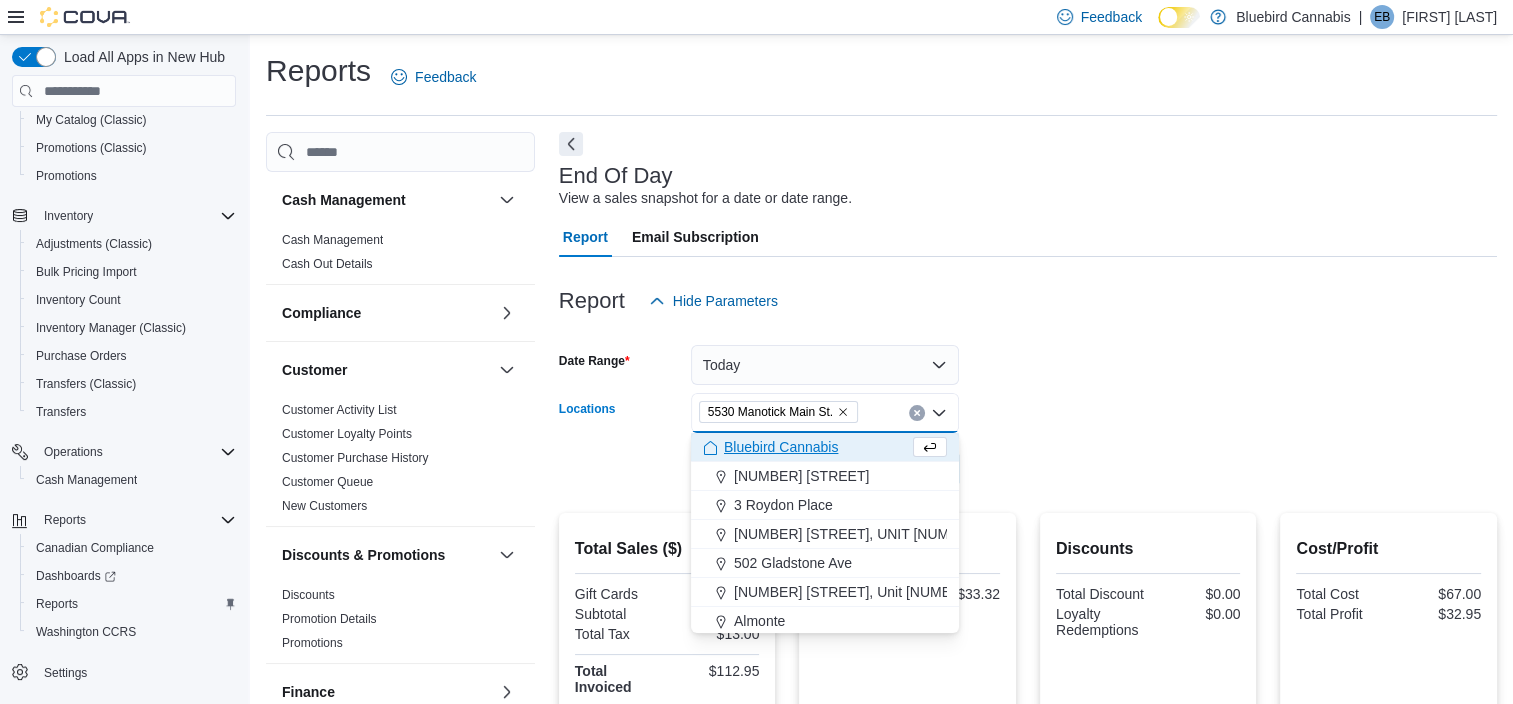 click at bounding box center (1028, 441) 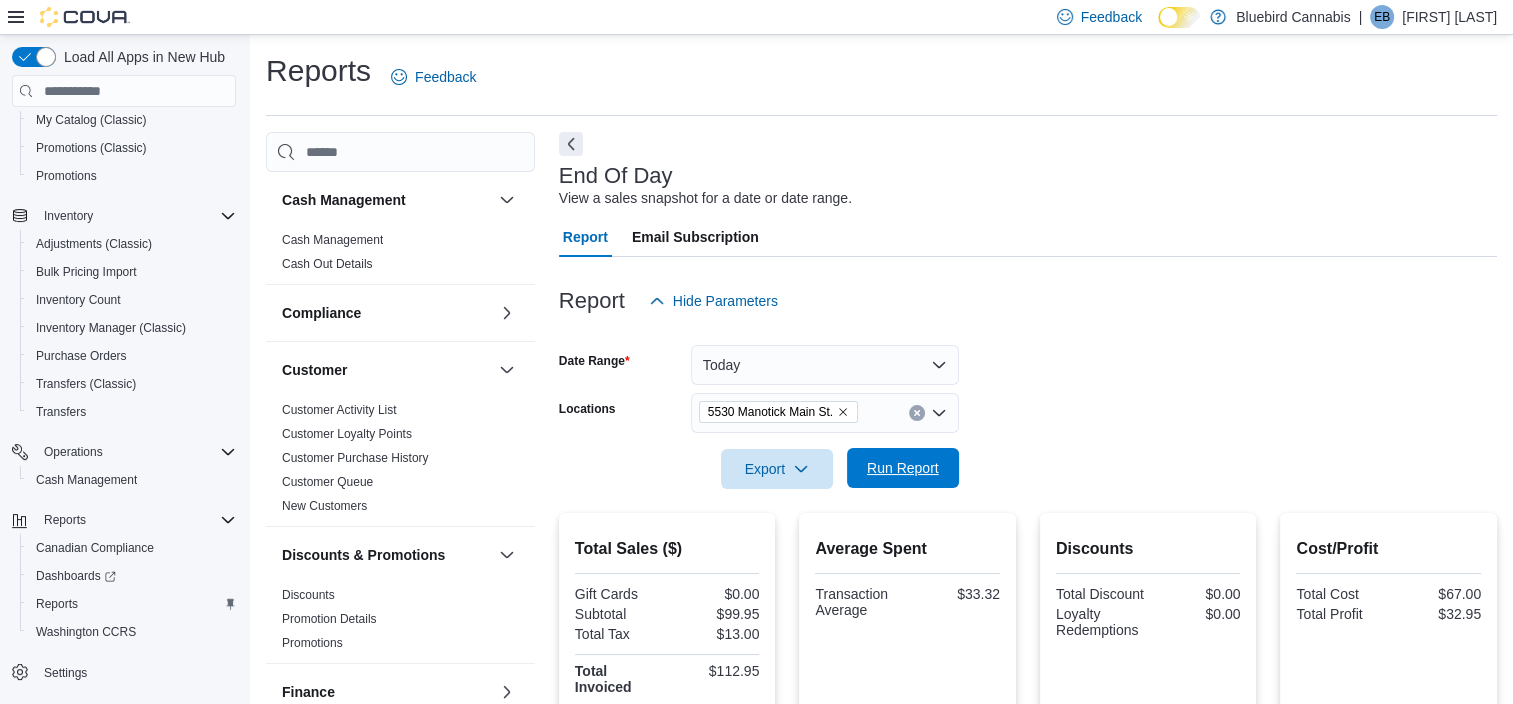 click on "Run Report" at bounding box center [903, 468] 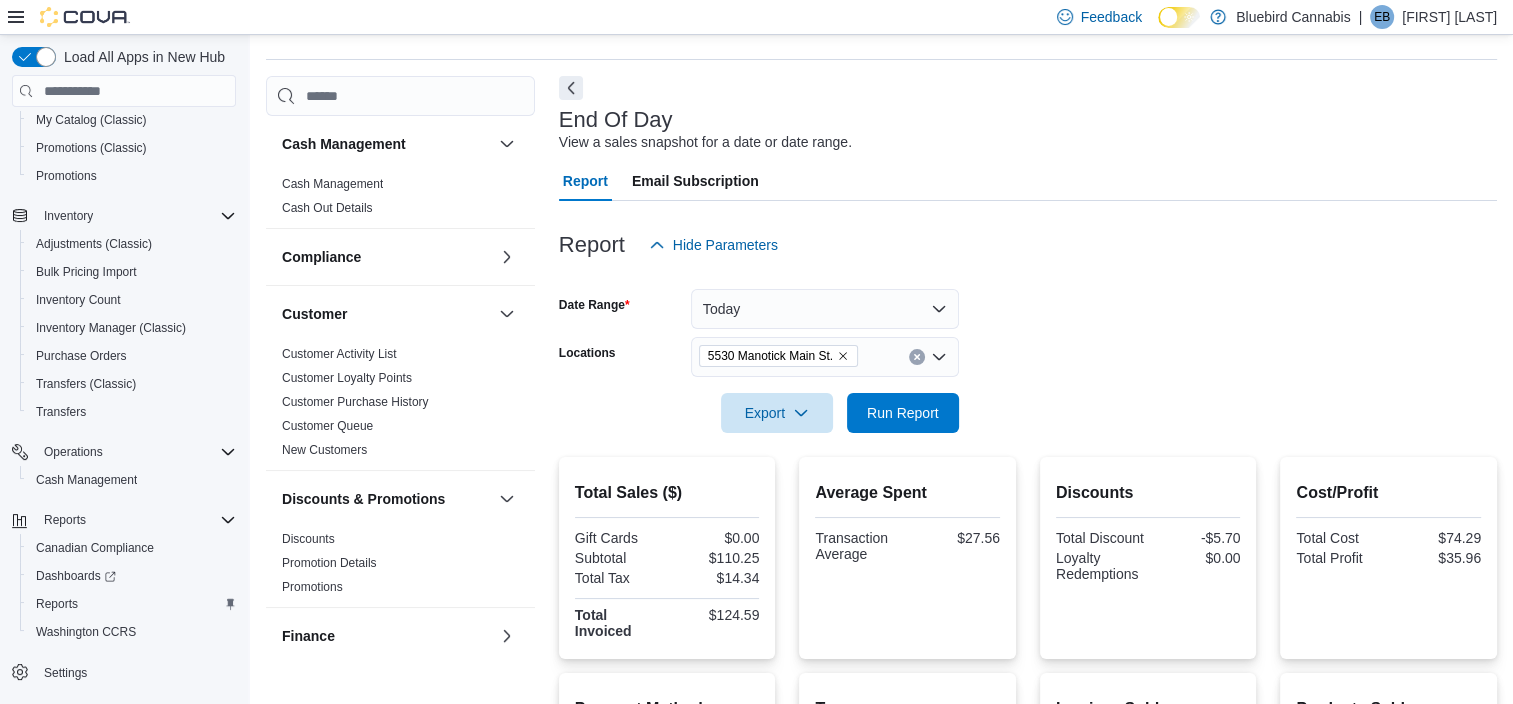 scroll, scrollTop: 56, scrollLeft: 0, axis: vertical 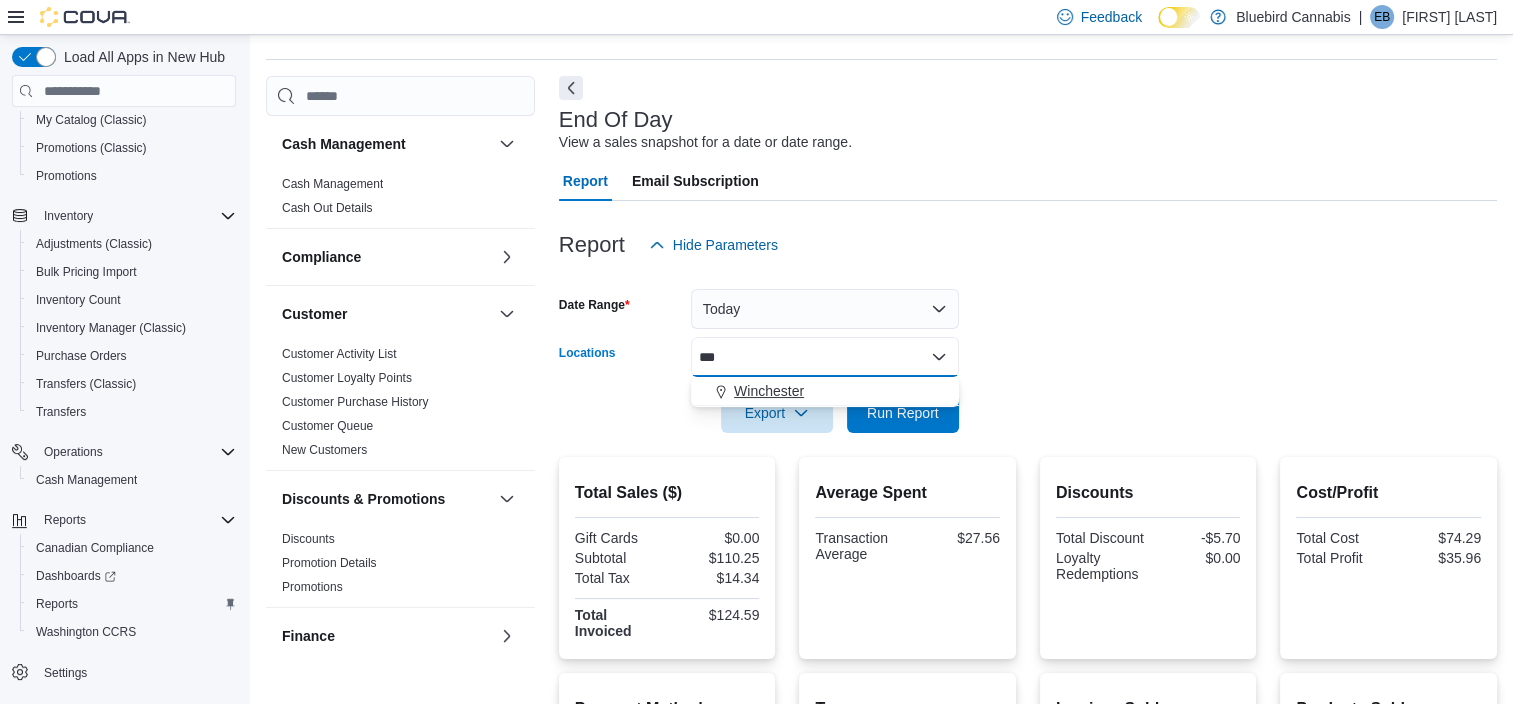 type on "***" 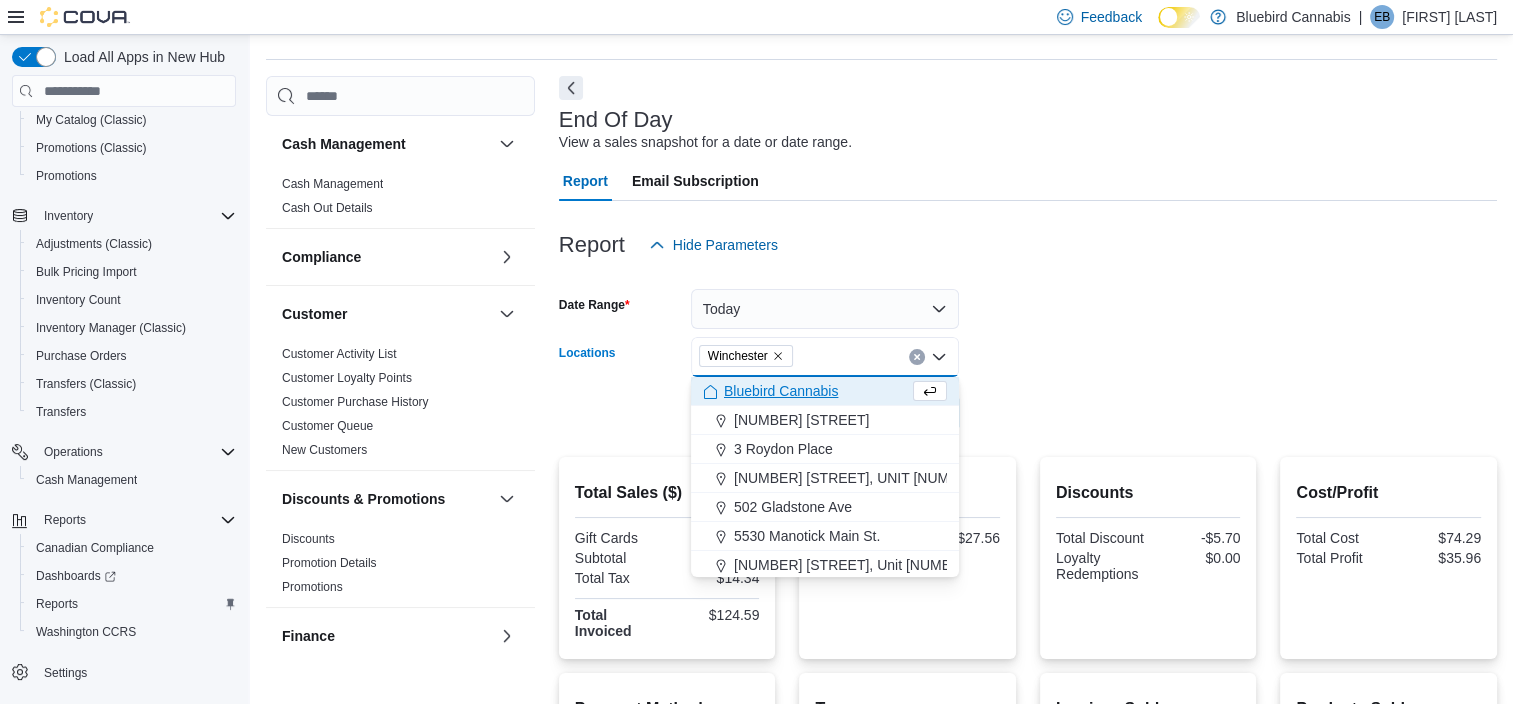 click on "Date Range Today Locations [CITY] Combo box. Selected. [CITY]. Press Backspace to delete [CITY]. Combo box input. All Locations. Type some text or, to display a list of choices, press Down Arrow. To exit the list of choices, press Escape. Export  Run Report" at bounding box center (1028, 349) 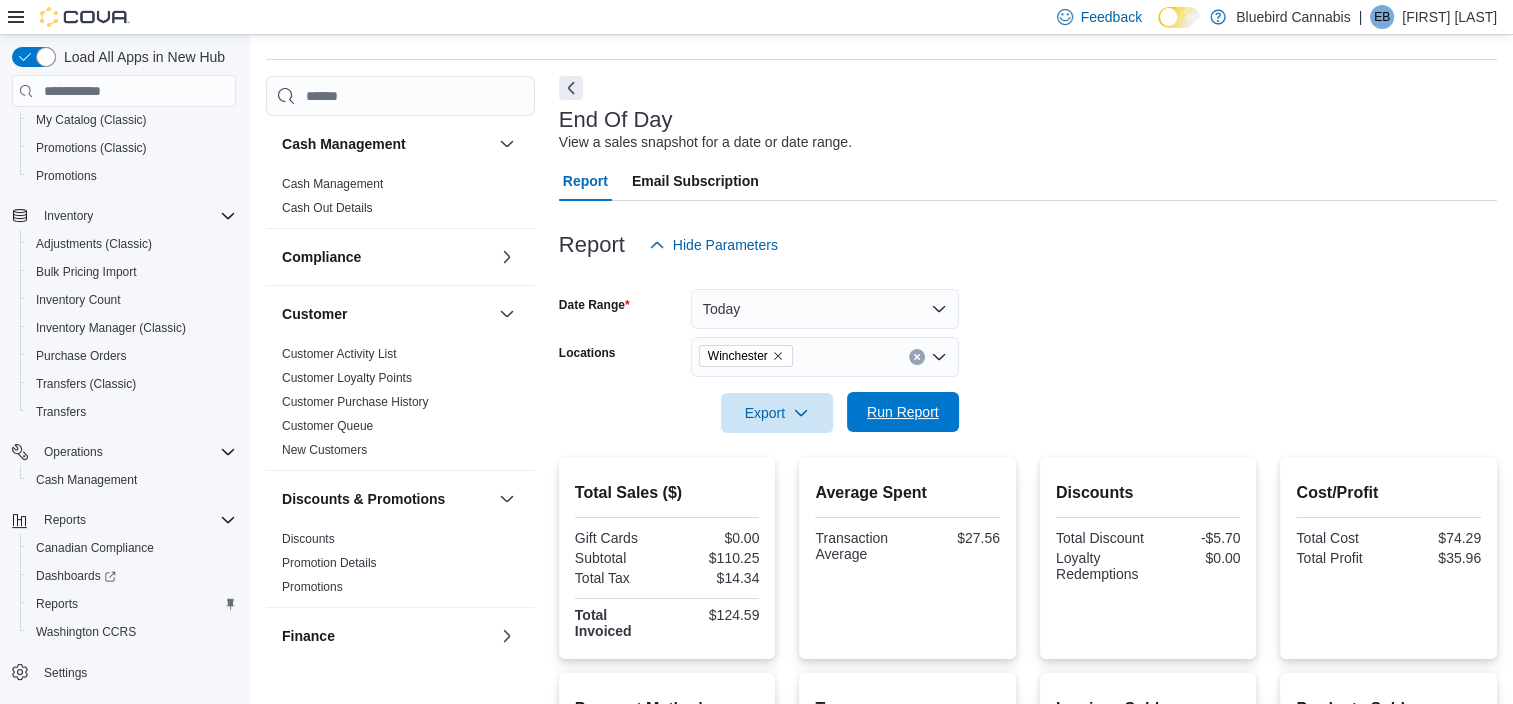 click on "Run Report" at bounding box center (903, 412) 